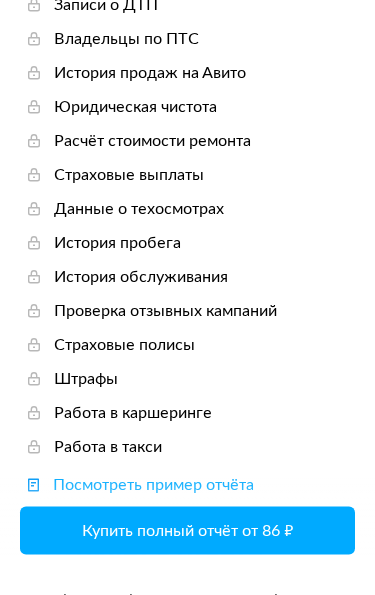 scroll, scrollTop: 289, scrollLeft: 0, axis: vertical 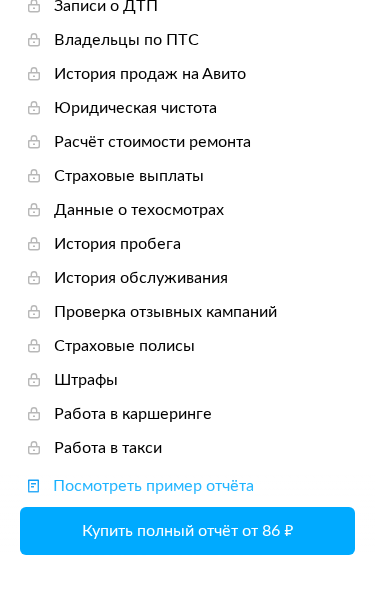 click on "Купить полный отчёт от 86 ₽" at bounding box center [187, 531] 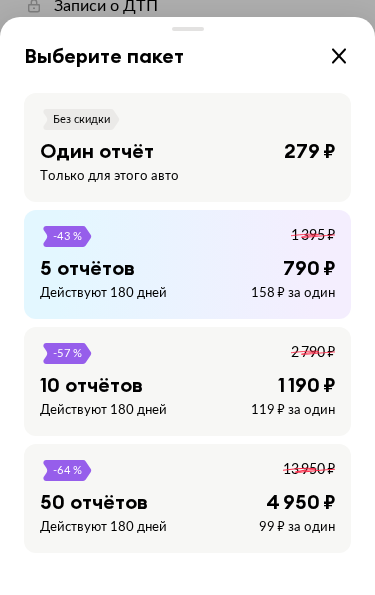 click on "Один отчёт 279 ₽" at bounding box center (187, 151) 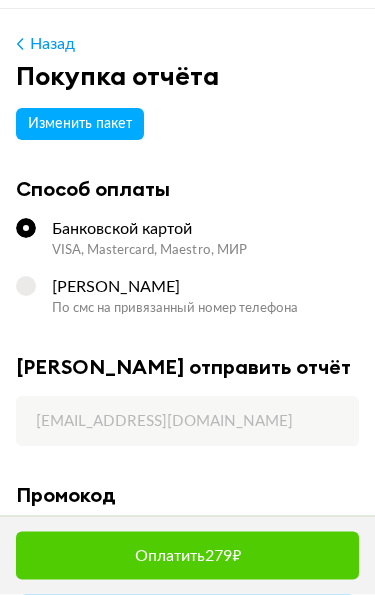 scroll, scrollTop: 84, scrollLeft: 0, axis: vertical 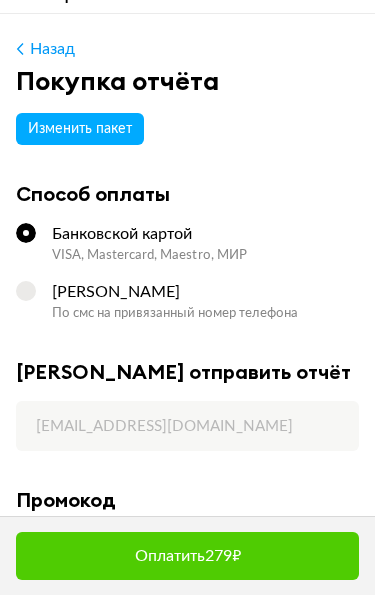 click on "Оплатить  279  ₽" at bounding box center (188, 556) 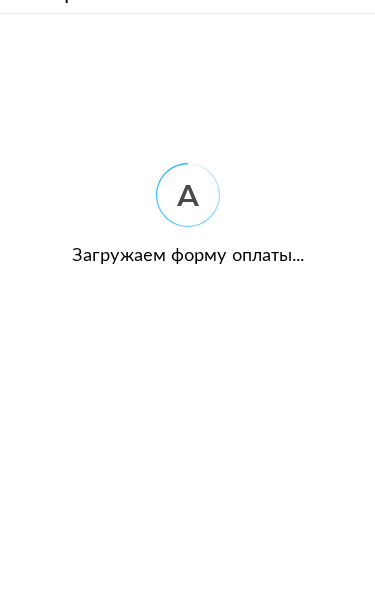 scroll, scrollTop: 0, scrollLeft: 0, axis: both 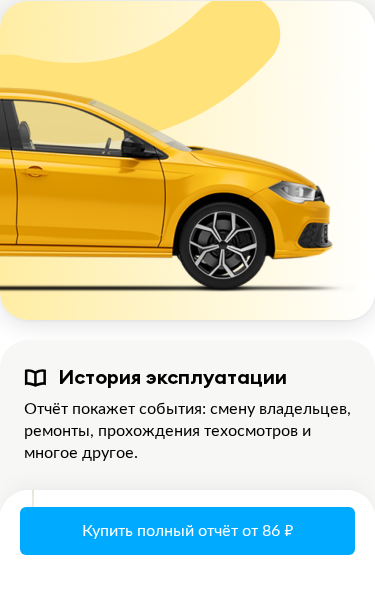 click on "Купить полный отчёт от 86 ₽" at bounding box center [187, 531] 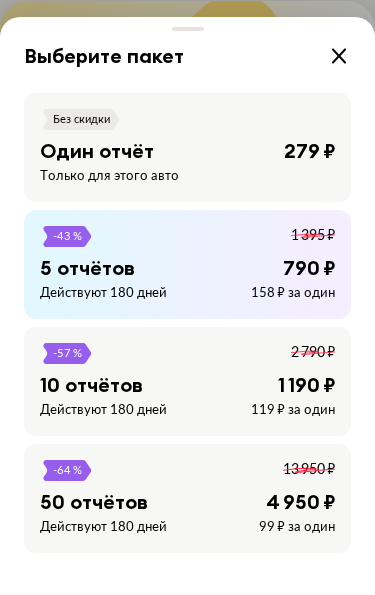 click on "Один отчёт 279 ₽" at bounding box center (187, 151) 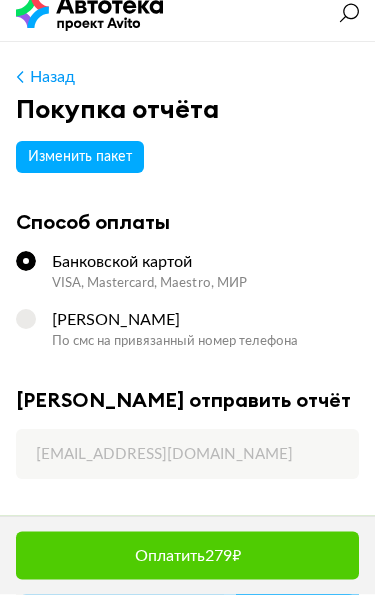 scroll, scrollTop: 0, scrollLeft: 0, axis: both 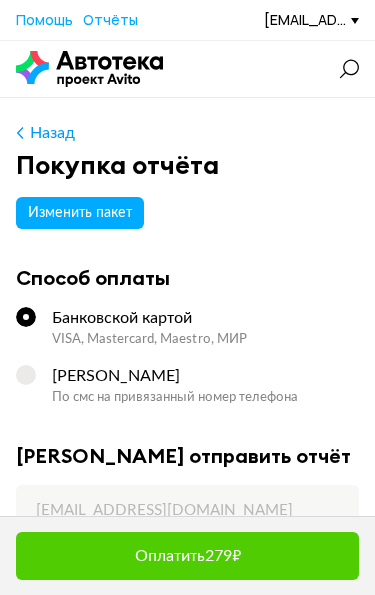 click on "Изменить пакет" at bounding box center (80, 213) 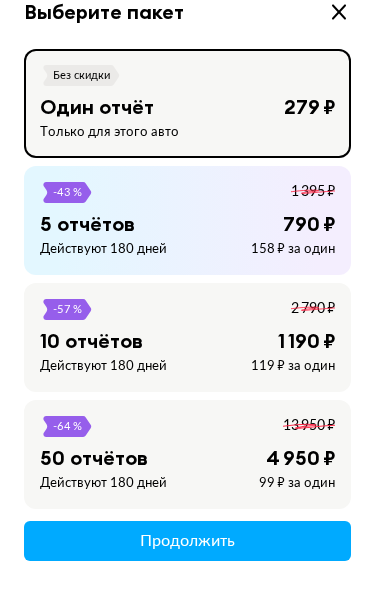 click on "Один отчёт 279 ₽" at bounding box center (187, 107) 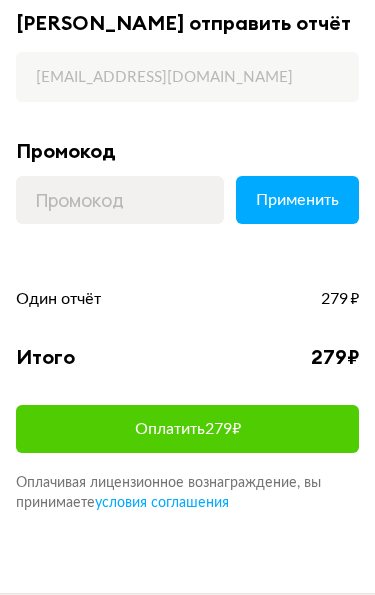 scroll, scrollTop: 440, scrollLeft: 0, axis: vertical 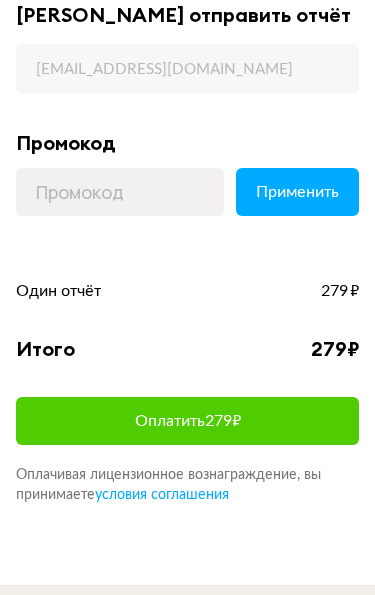 click on "Оплатить  279  ₽" at bounding box center (187, 422) 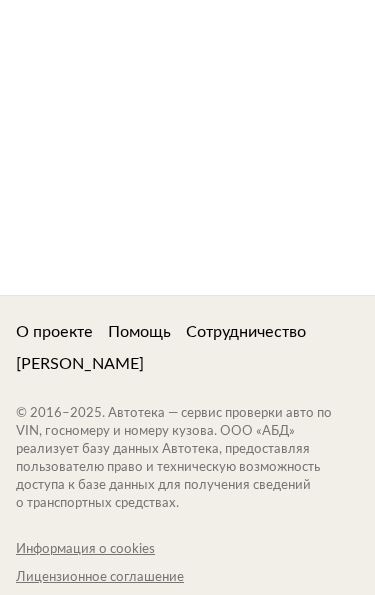 scroll, scrollTop: 0, scrollLeft: 0, axis: both 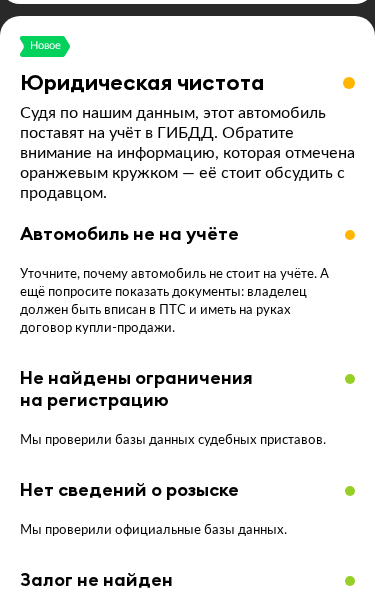 click on "Новое Юридическая чистота Судя по нашим данным, этот автомобиль поставят на учёт в ГИБДД. Обратите внимание на информацию, которая отмечена оранжевым кружком — её стоит обсудить с продавцом. Автомобиль не на учёте Уточните, почему автомобиль не стоит на учёте. А ещё попросите показать документы: владелец должен быть вписан в ПТС и иметь на руках договор купли-продажи. Не найдены ограничения на регистрацию Мы проверили базы данных судебных приставов. Нет сведений о розыске Мы проверили официальные базы данных. Залог не найден Посмотреть" at bounding box center [187, 668] 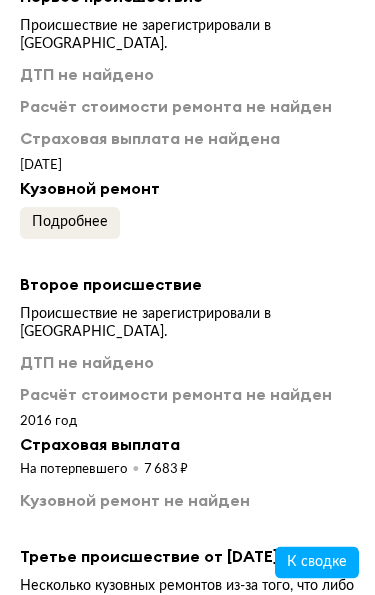scroll, scrollTop: 5223, scrollLeft: 0, axis: vertical 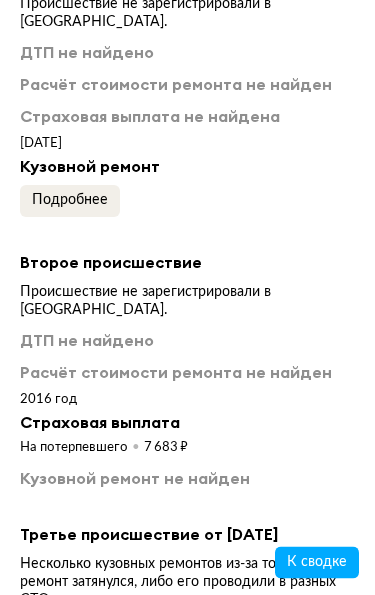 click on "Кузовной ремонт" at bounding box center [187, 167] 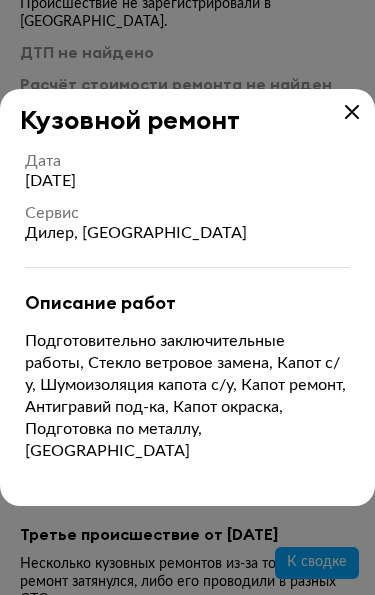 click on "Кузовной ремонт" at bounding box center [187, 112] 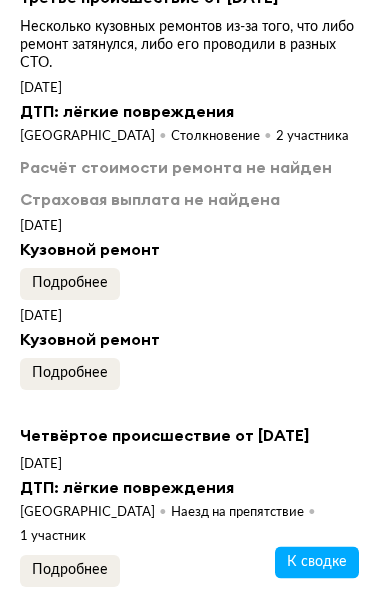 scroll, scrollTop: 5775, scrollLeft: 0, axis: vertical 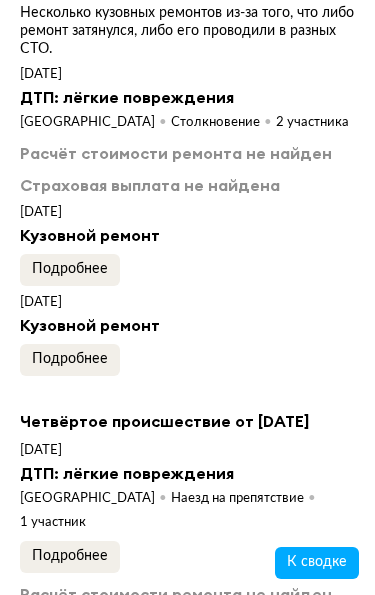 click on "Подробнее" at bounding box center [70, 270] 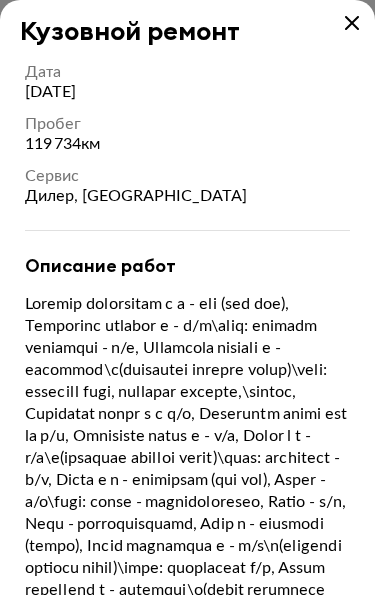 scroll, scrollTop: 0, scrollLeft: 0, axis: both 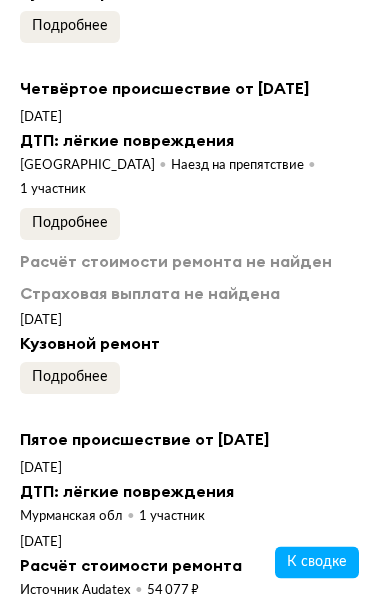 click on "Подробнее" at bounding box center [70, 224] 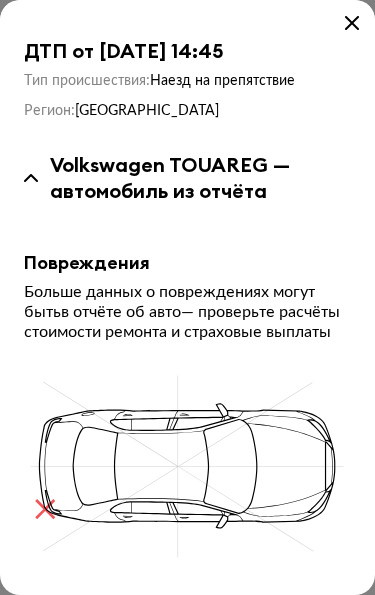 scroll, scrollTop: 0, scrollLeft: 0, axis: both 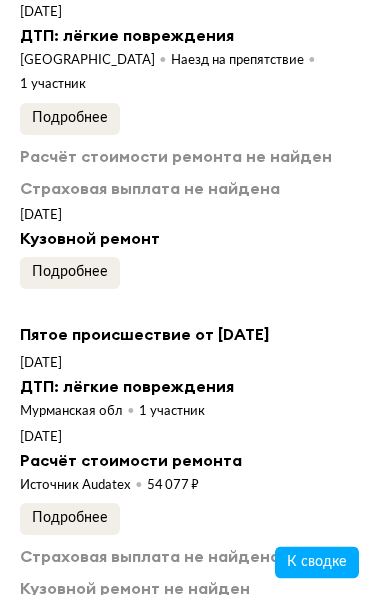 click on "Подробнее" at bounding box center (70, 273) 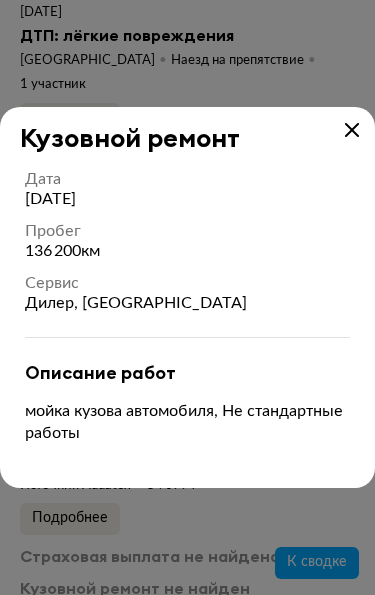 click at bounding box center [352, 130] 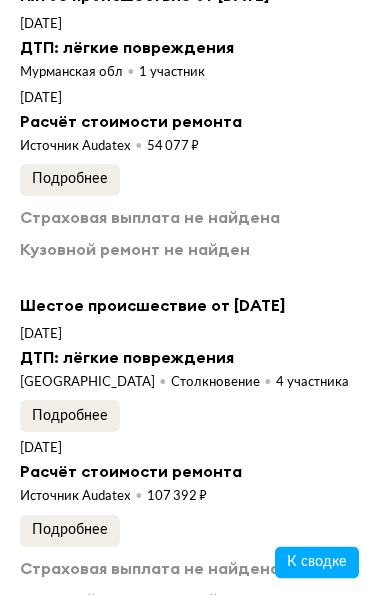 scroll, scrollTop: 6555, scrollLeft: 0, axis: vertical 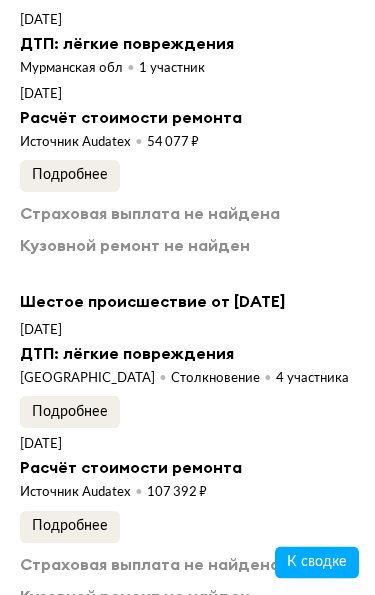 click on "Подробнее" at bounding box center (70, 176) 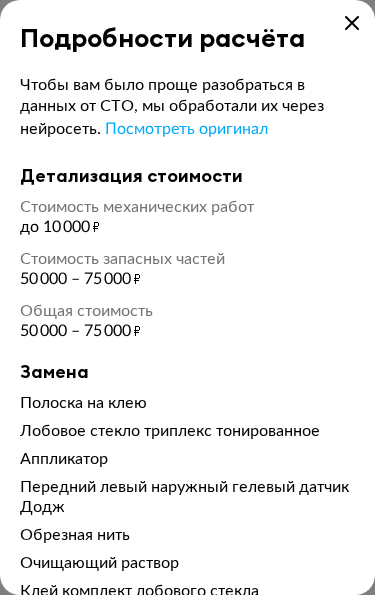 scroll, scrollTop: 0, scrollLeft: 0, axis: both 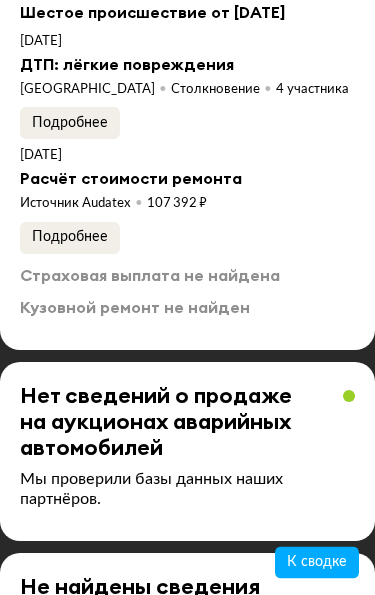 click on "Подробнее" at bounding box center [70, 124] 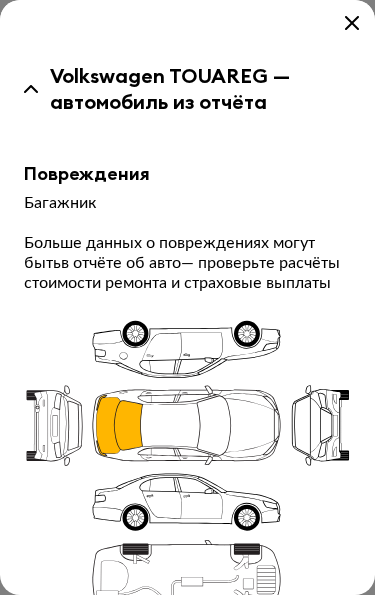 scroll, scrollTop: 79, scrollLeft: 0, axis: vertical 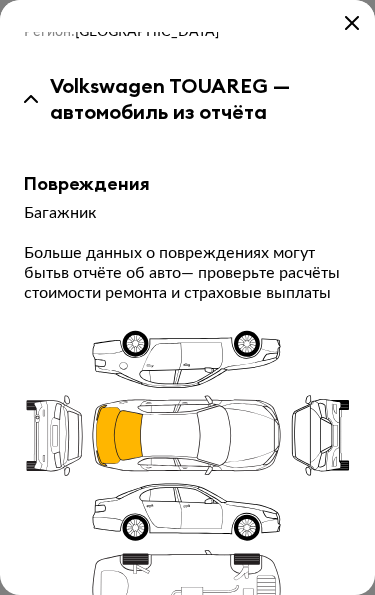 click at bounding box center [352, 23] 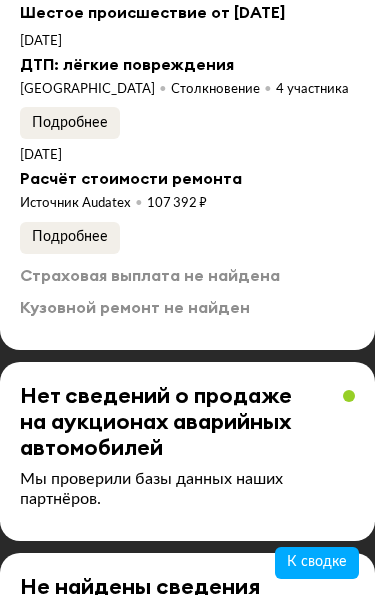 click on "Подробнее" at bounding box center (70, 237) 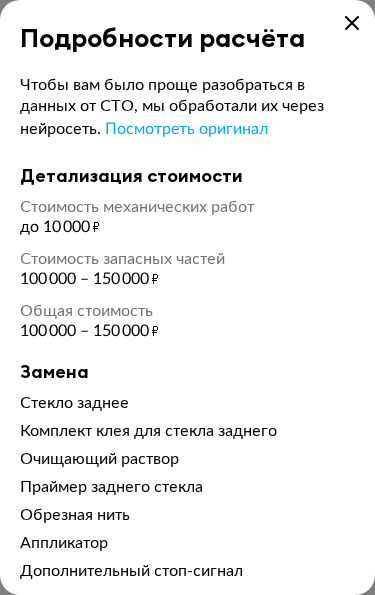 scroll, scrollTop: 0, scrollLeft: 0, axis: both 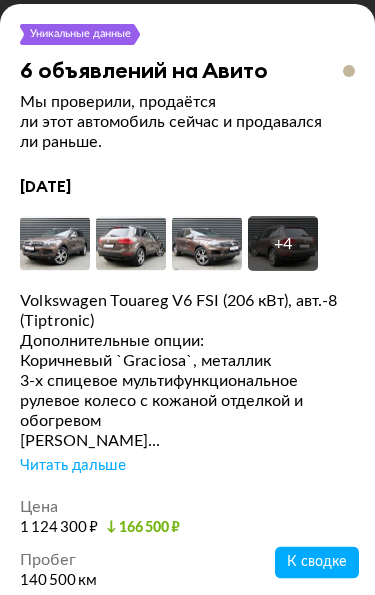 click at bounding box center (55, 244) 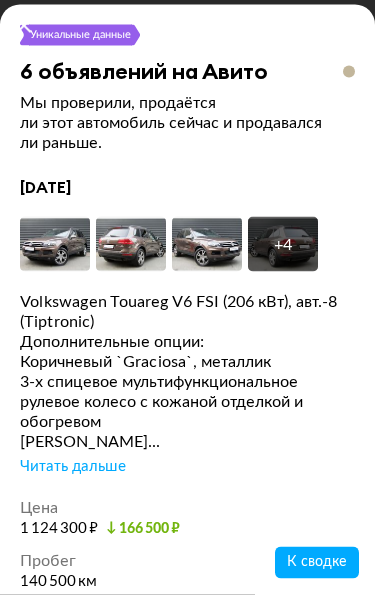 scroll, scrollTop: 8059, scrollLeft: 0, axis: vertical 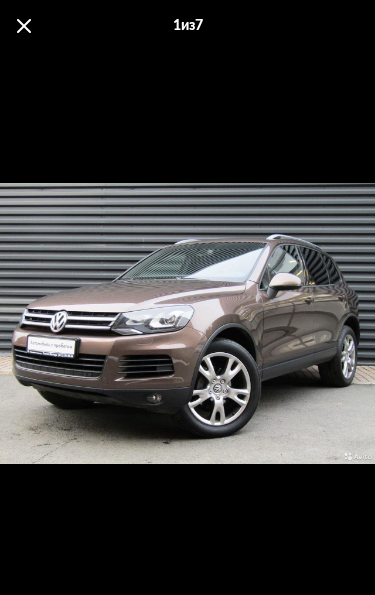 click on "1  из  7" at bounding box center [187, 26] 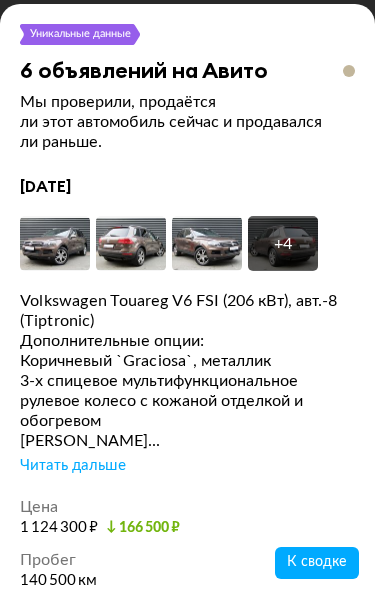 click on "Нет сведений об участии в торгах По данным наших партнёров «Торги России» и «Мигторг»." at bounding box center [187, -85] 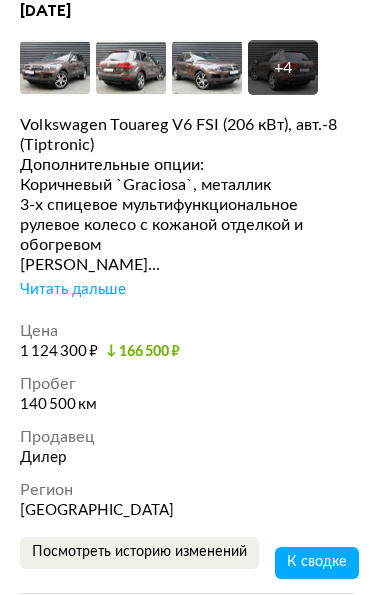 scroll, scrollTop: 8253, scrollLeft: 0, axis: vertical 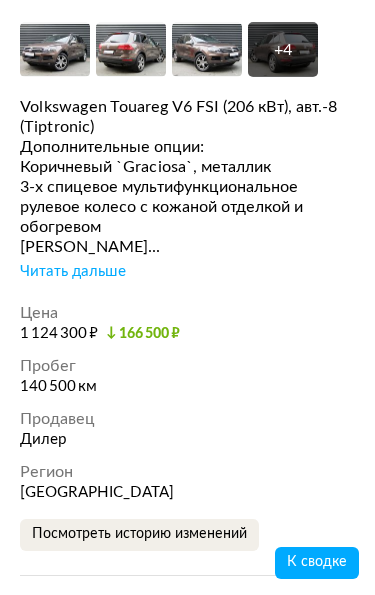 click on "Читать дальше" at bounding box center [73, 272] 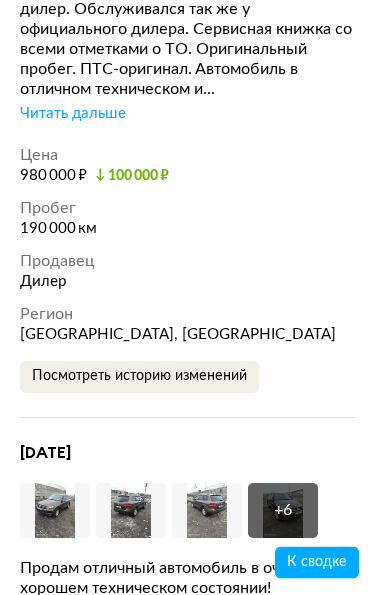 scroll, scrollTop: 10896, scrollLeft: 0, axis: vertical 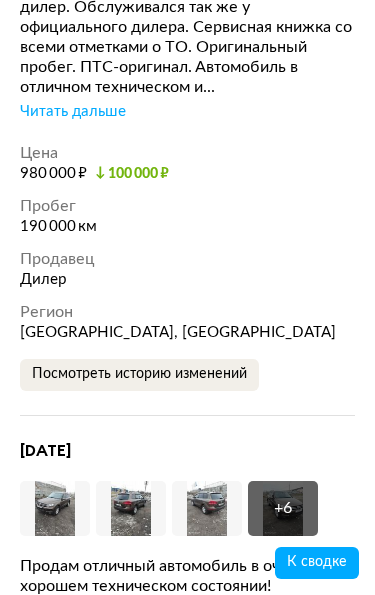 click at bounding box center (55, -71) 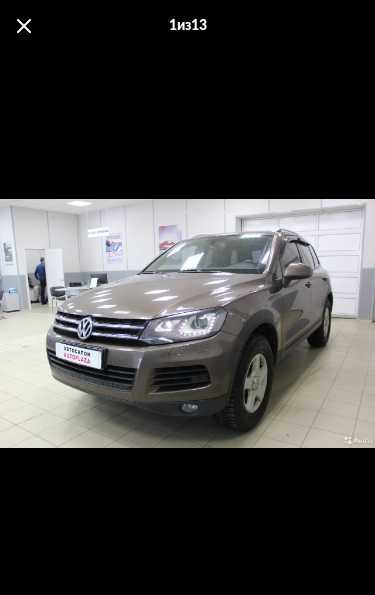 click at bounding box center [24, 26] 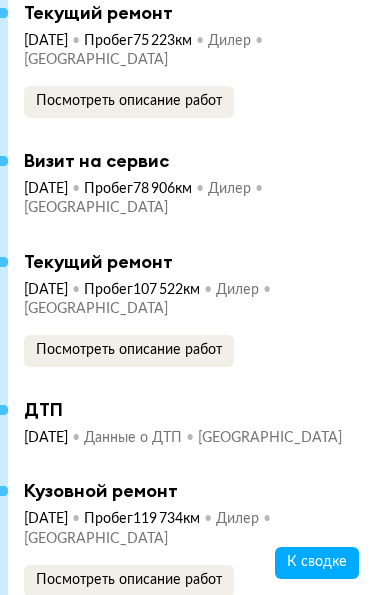 scroll, scrollTop: 14857, scrollLeft: 0, axis: vertical 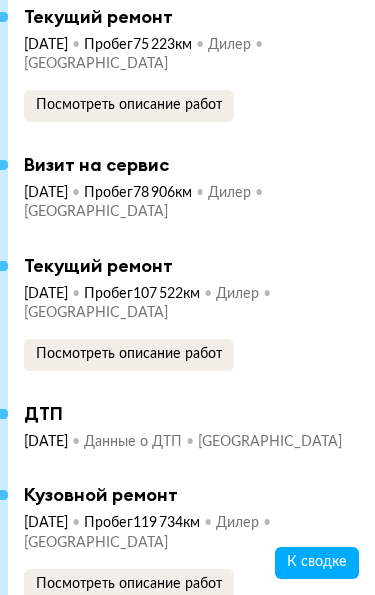 click on "Посмотреть описание работ" at bounding box center [129, -42] 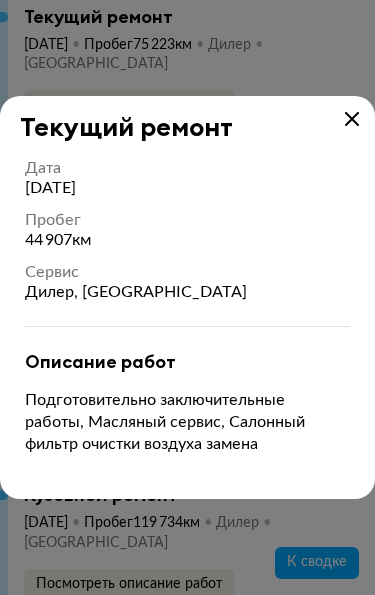 click on "Текущий ремонт" at bounding box center (187, 119) 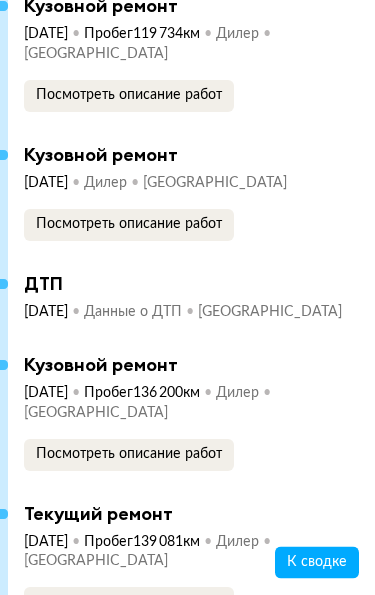 click on "Посмотреть описание работ" at bounding box center [129, 96] 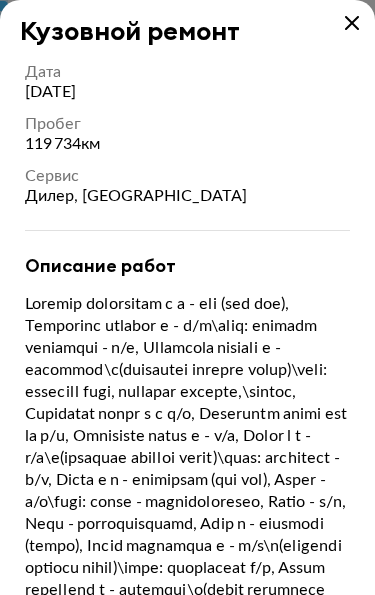 scroll, scrollTop: 0, scrollLeft: 0, axis: both 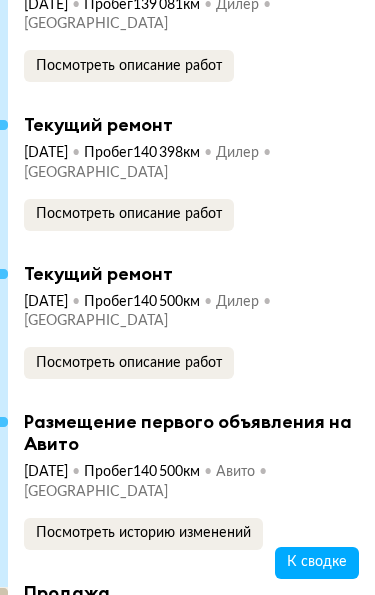 click on "Пробег  140 398  км" at bounding box center [150, 153] 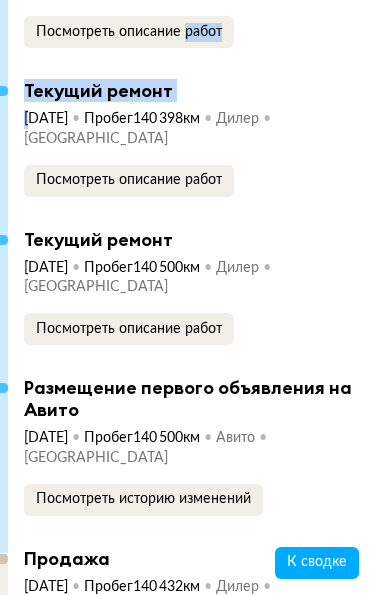 scroll, scrollTop: 15945, scrollLeft: 0, axis: vertical 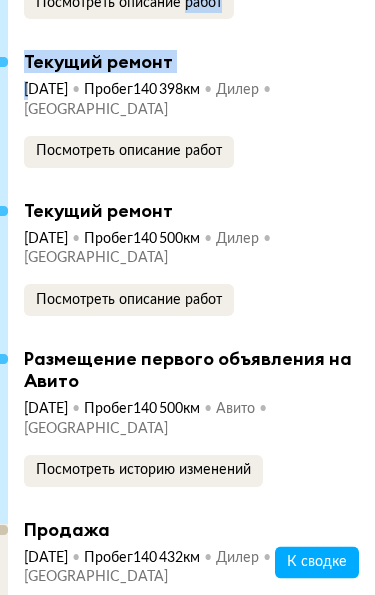 click on "4 апреля 2017 Пробег  140 398  км Текущий ремонт 4 апреля 2017 Пробег  140 398  км Дилер Санкт-Петербург Посмотреть описание работ" at bounding box center [177, 126] 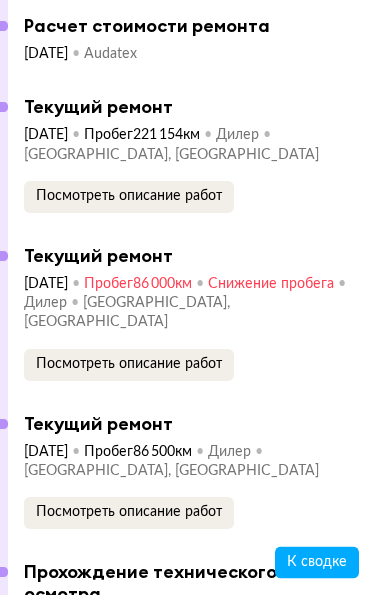 scroll, scrollTop: 18055, scrollLeft: 0, axis: vertical 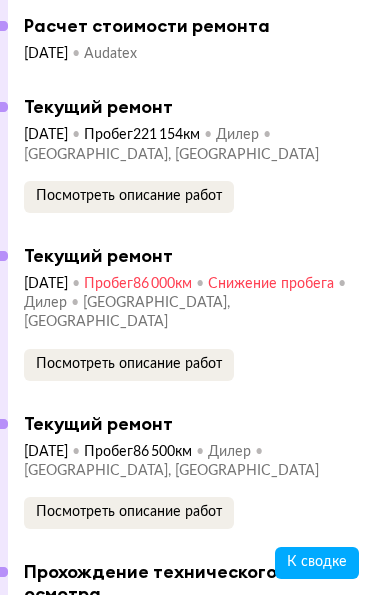 click on "Посмотреть описание работ" at bounding box center [129, 196] 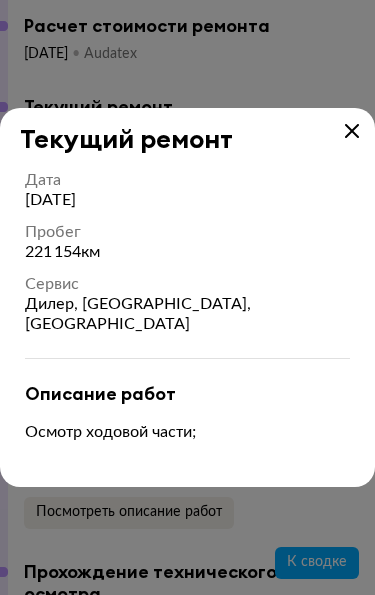 click on "Текущий ремонт" at bounding box center [187, 131] 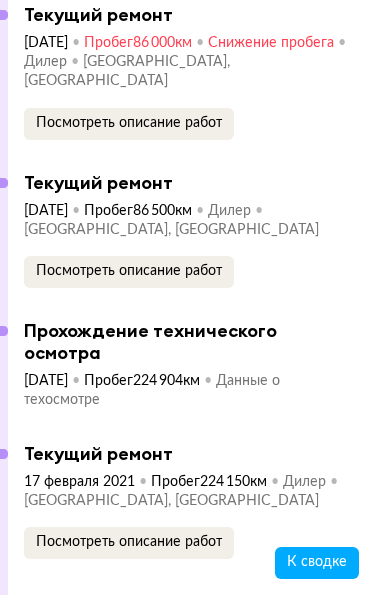 scroll, scrollTop: 18301, scrollLeft: 0, axis: vertical 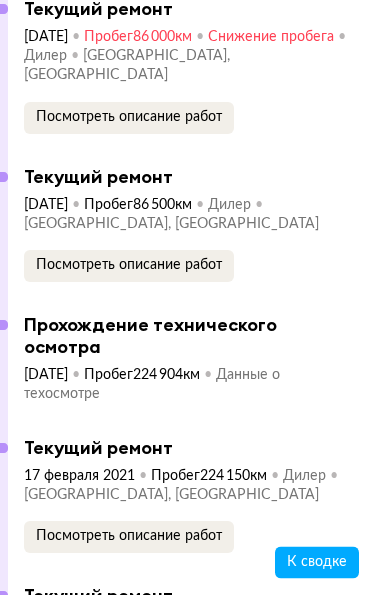 click on "Посмотреть описание работ" at bounding box center [129, 119] 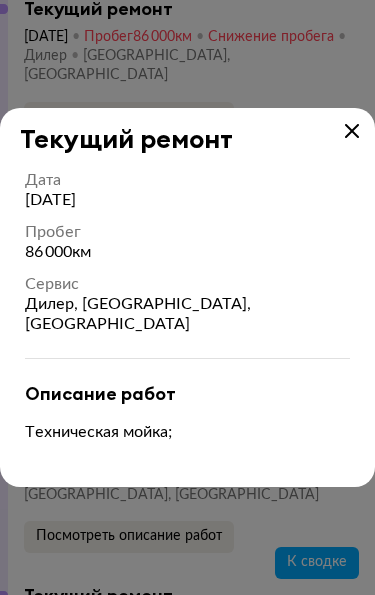 click on "Текущий ремонт" at bounding box center (187, 131) 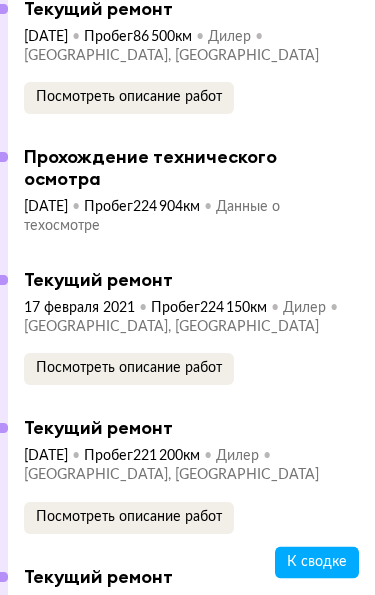 scroll, scrollTop: 18477, scrollLeft: 0, axis: vertical 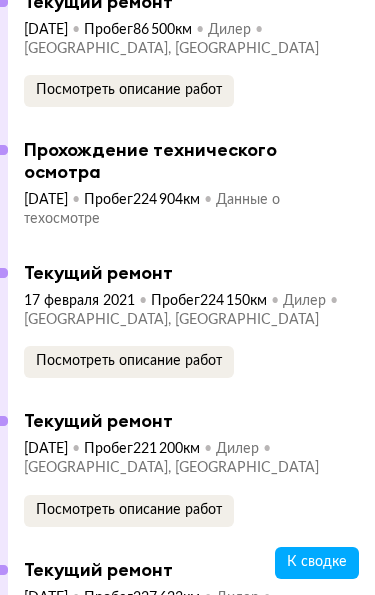 click on "22 ноября 2020 Пробег  86 500  км Дилер Мурманская область, Мурманск Посмотреть описание работ" at bounding box center [189, 64] 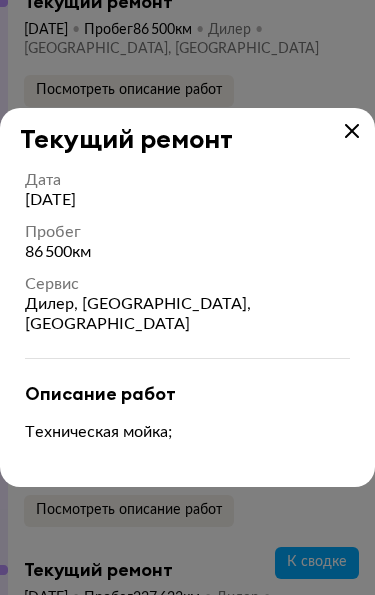click on "Описание работ" at bounding box center [187, 394] 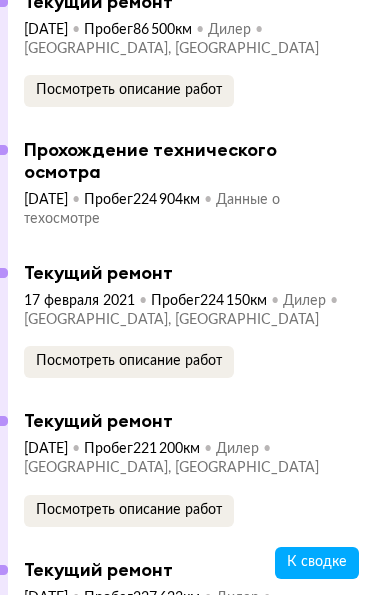 click on "26 мая 2011  1 владелец Период владения : 26 мая 2011 — 18 апреля 2017 Срок владения : 5 лет 11 месяцев Тип владельца : Физическое лицо Место регистрации : Санкт-Петербург 26 мая 2011 Пробег   км Первичная регистрация 26 мая 2011 Пробег   км Данные о регистрации Санкт-Петербург 21 июня 2012 Пробег  29 807  км Визит на сервис 21 июня 2012 Пробег  29 807  км Дилер Санкт-Петербург 21 июня 2012 Текущий ремонт 21 июня 2012 Дилер Санкт-Петербург Посмотреть описание работ 22 июня 2012 Кузовной ремонт 22 июня 2012 Дилер Санкт-Петербург Посмотреть описание работ 13 августа 2012 Пробег  35 160  км Текущий ремонт 35 160" at bounding box center [187, -887] 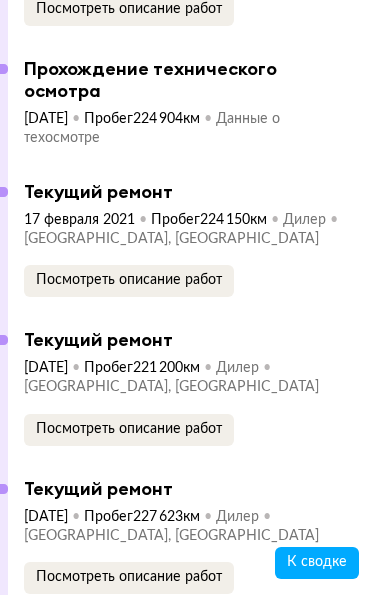scroll, scrollTop: 18581, scrollLeft: 0, axis: vertical 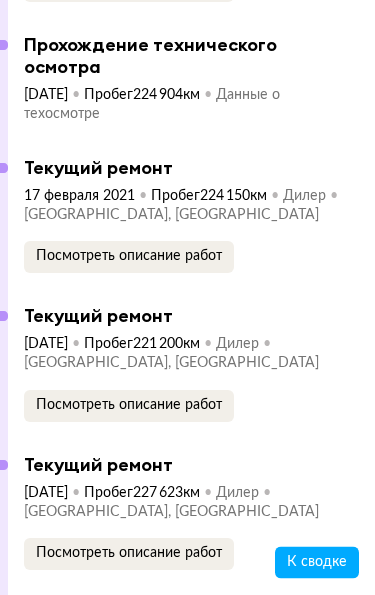 click on "17 февраля 2021 Пробег  224 150  км Дилер Мурманская область, Мурманск" at bounding box center [189, 207] 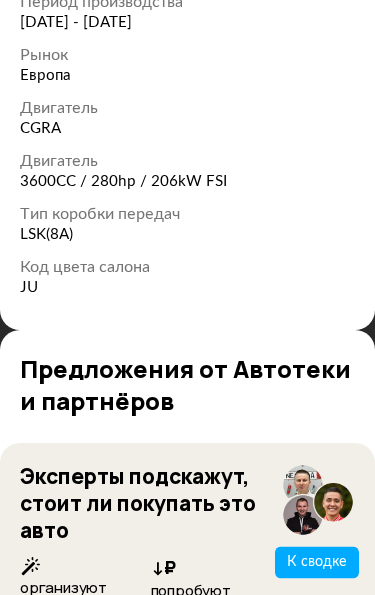 scroll, scrollTop: 23526, scrollLeft: 0, axis: vertical 